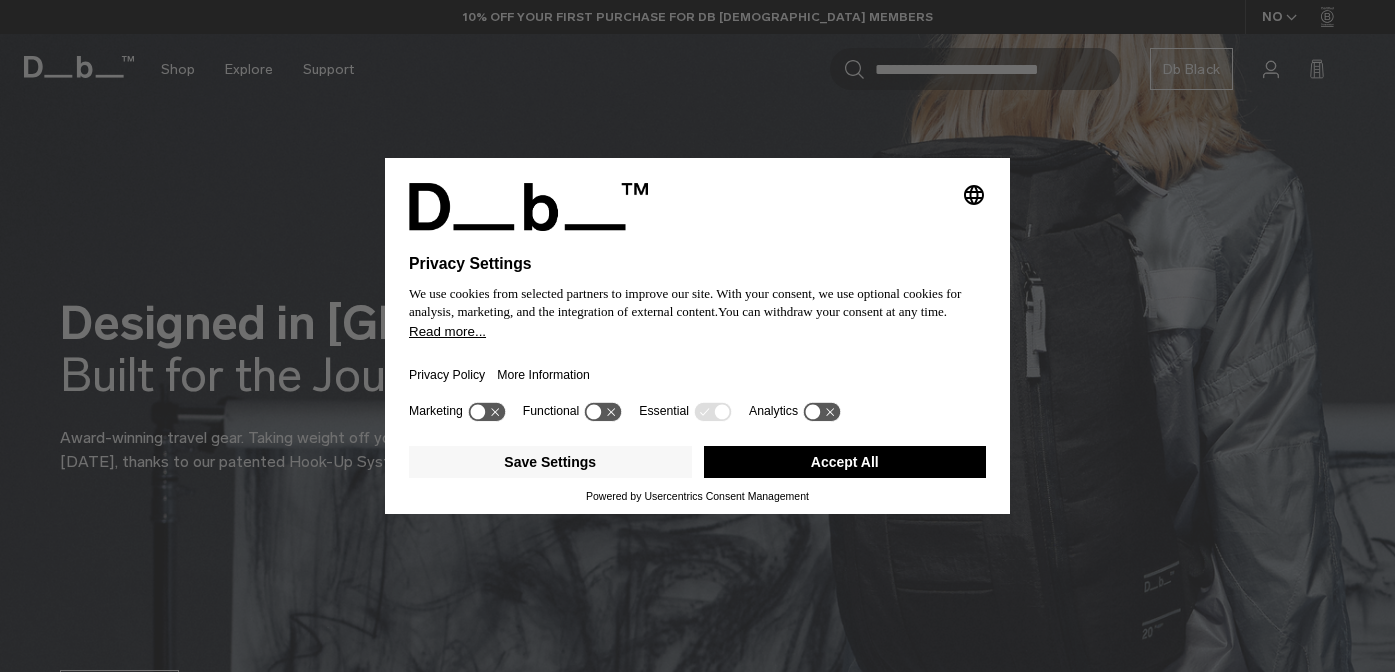 scroll, scrollTop: 0, scrollLeft: 0, axis: both 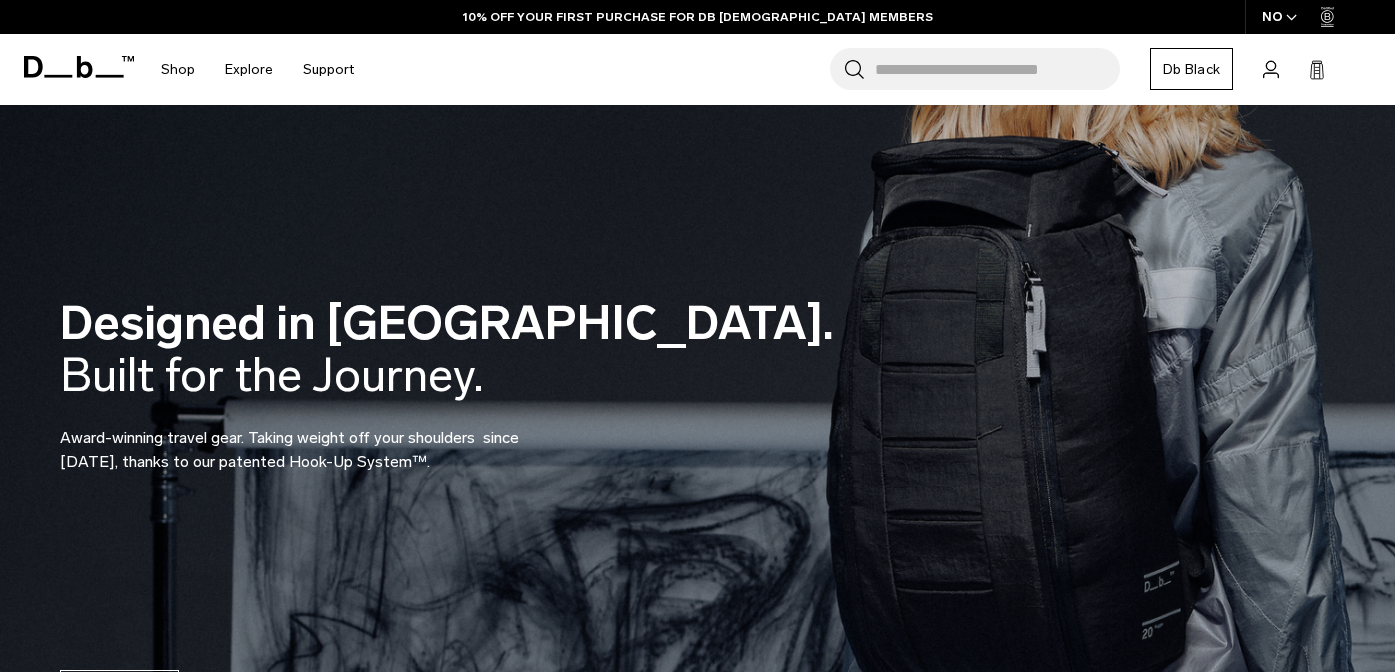 click on "Search for Bags, Luggage..." at bounding box center [997, 69] 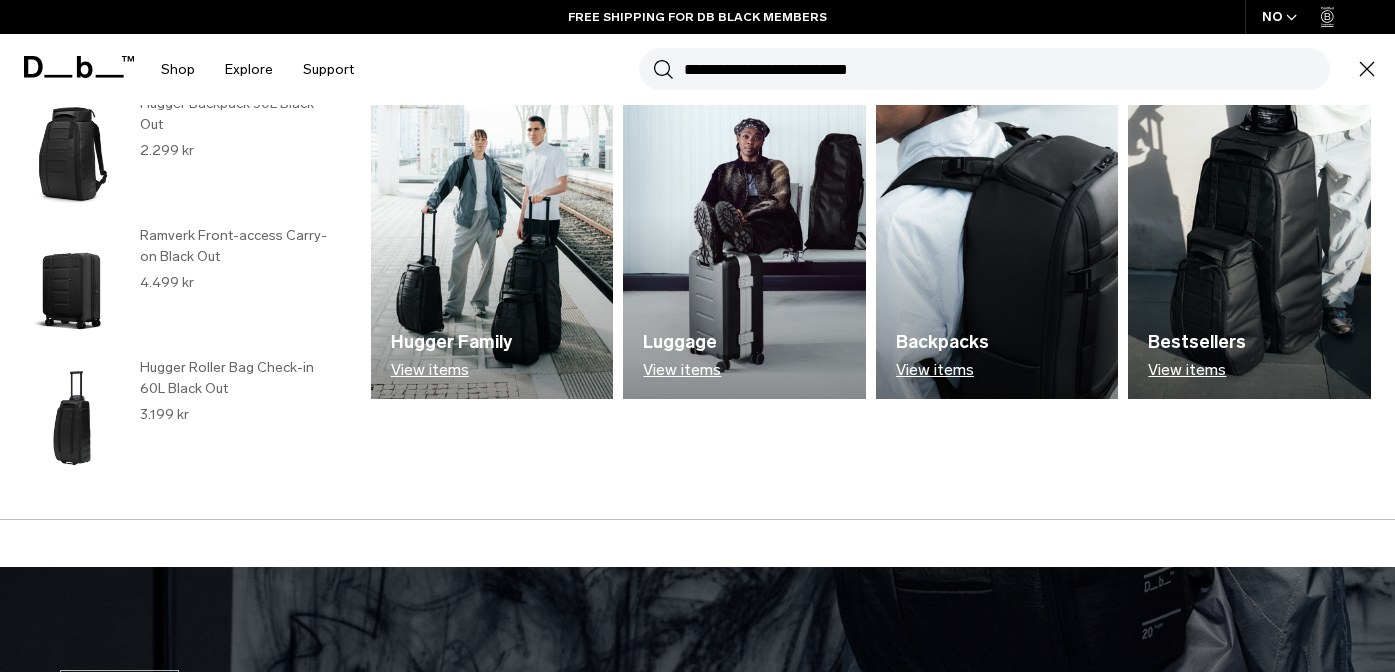 scroll, scrollTop: 148, scrollLeft: 0, axis: vertical 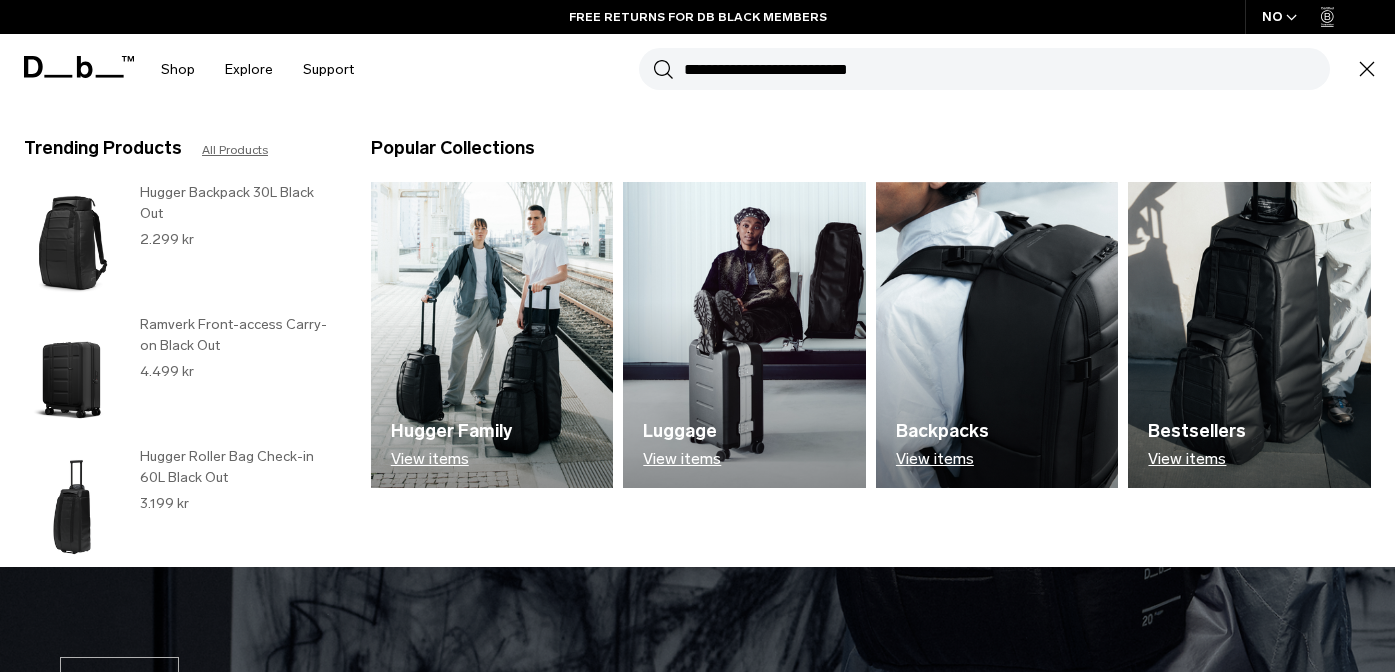 click on "View items" at bounding box center [682, 459] 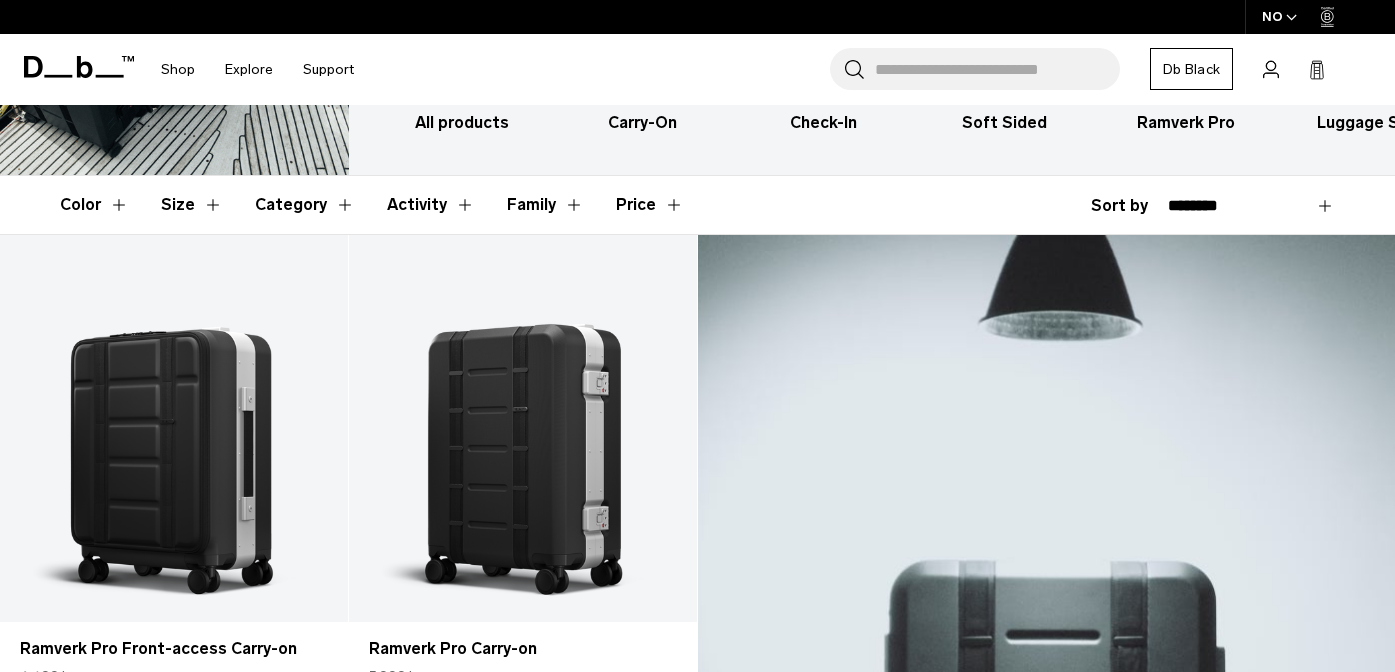 scroll, scrollTop: 251, scrollLeft: 0, axis: vertical 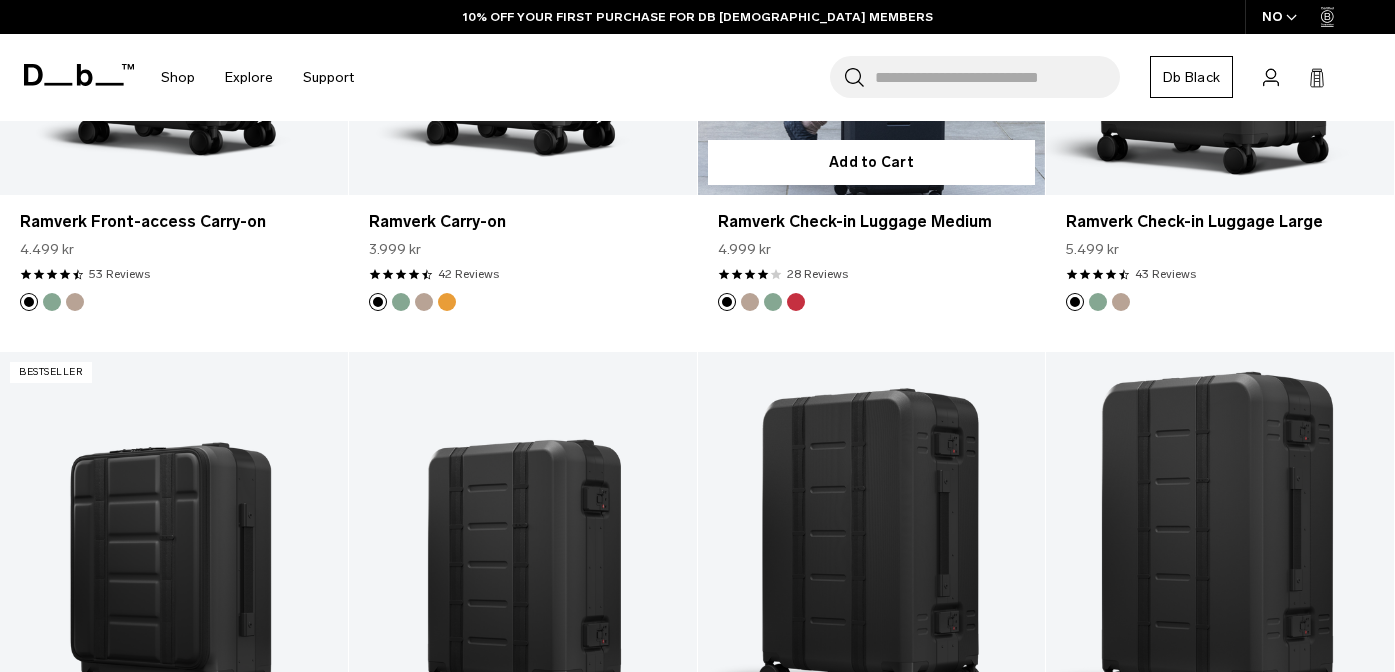 click at bounding box center (750, 302) 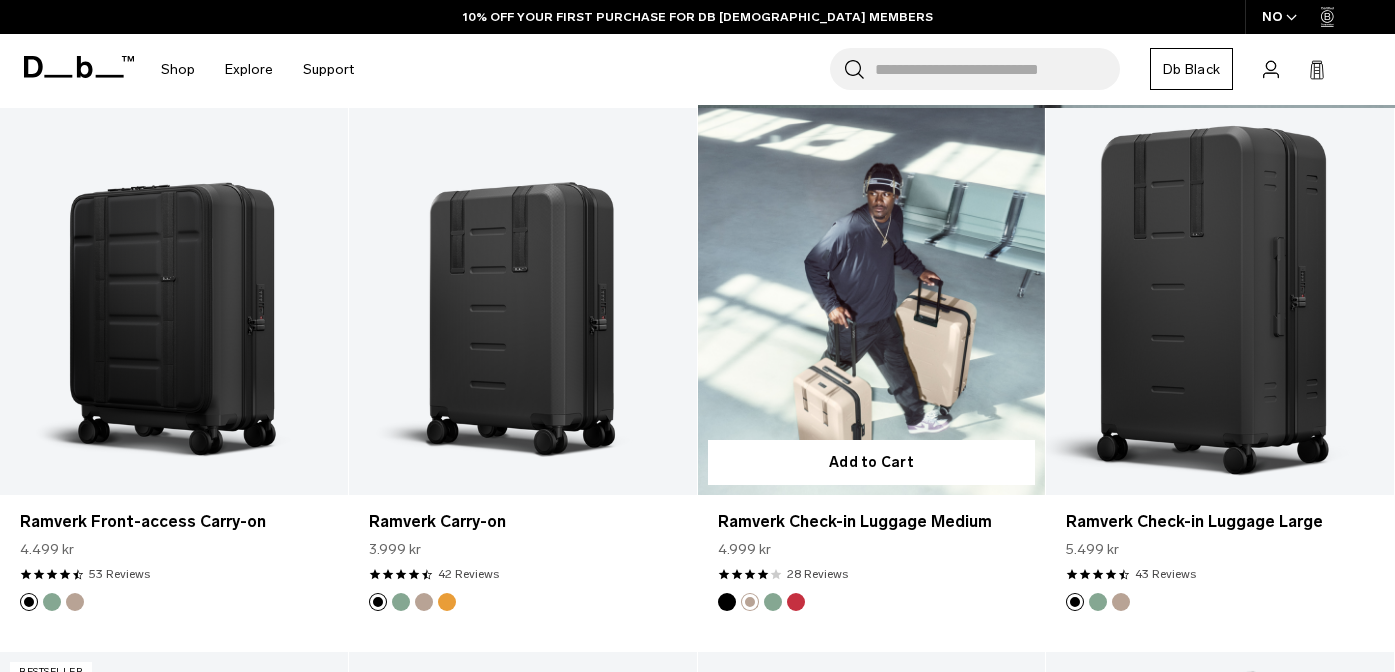 scroll, scrollTop: 1464, scrollLeft: 0, axis: vertical 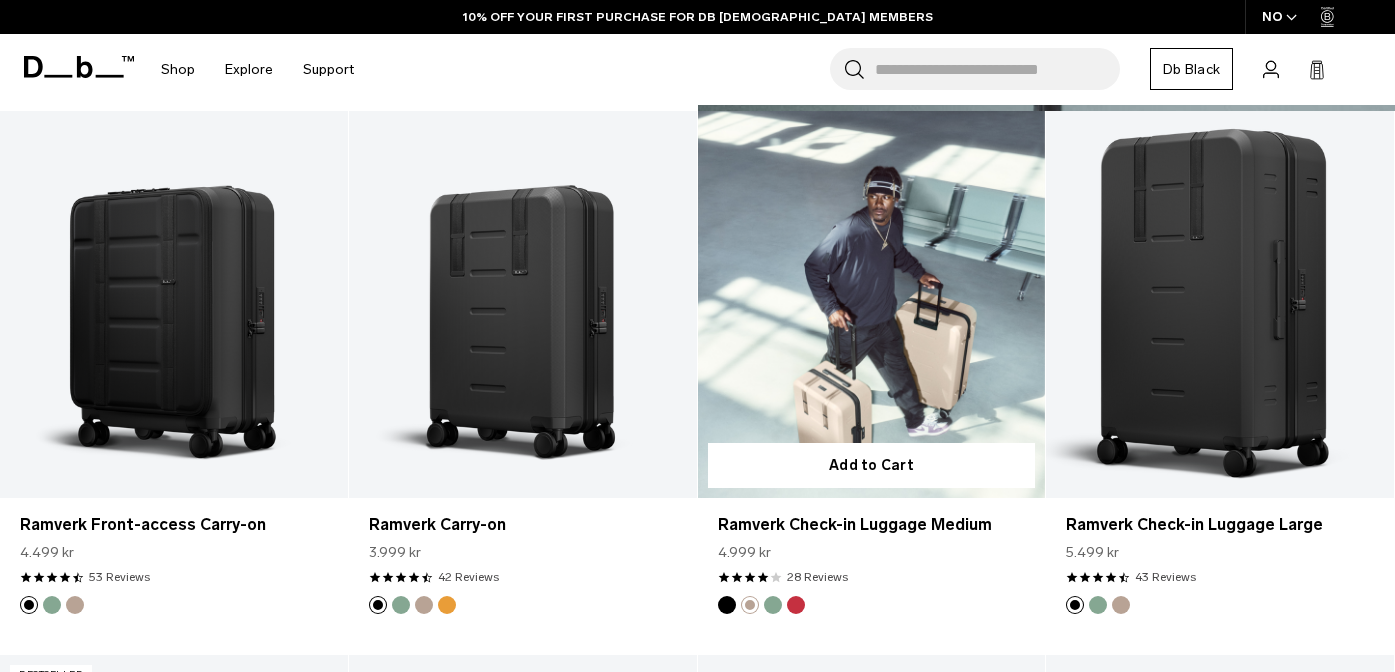 click at bounding box center [872, 304] 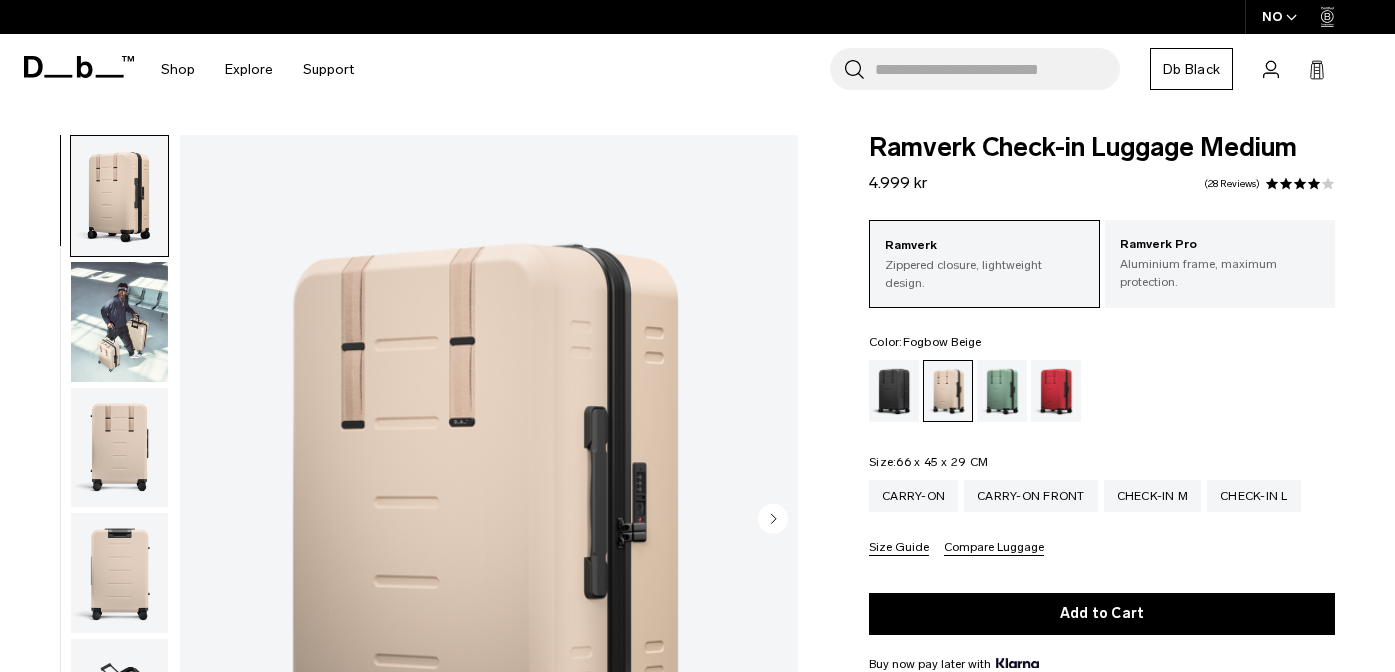 scroll, scrollTop: 0, scrollLeft: 0, axis: both 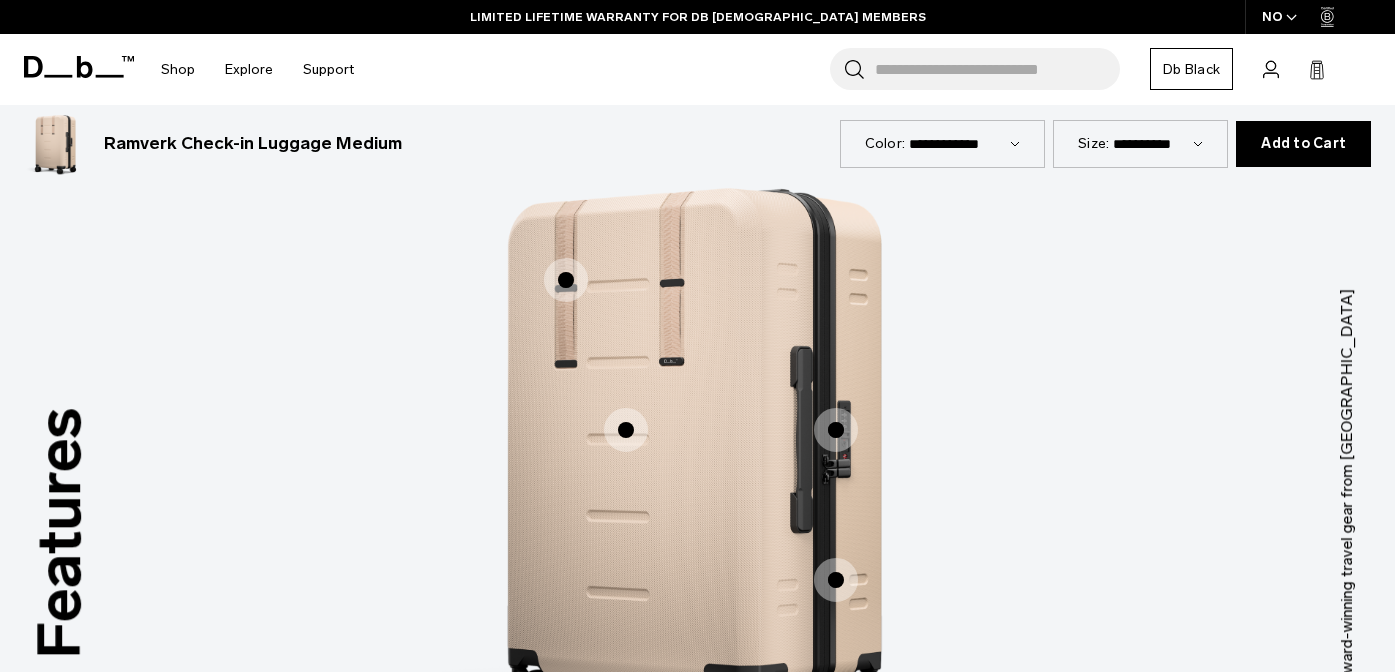 click at bounding box center [836, 430] 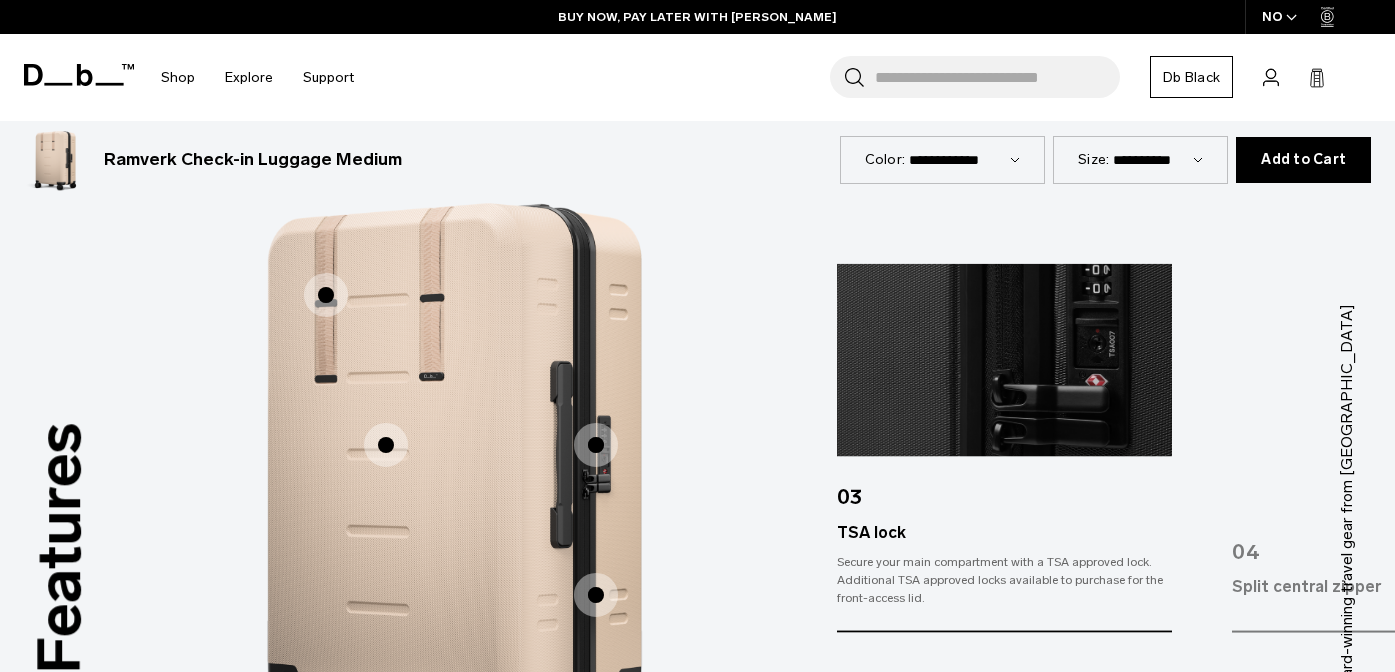 scroll, scrollTop: 1640, scrollLeft: 0, axis: vertical 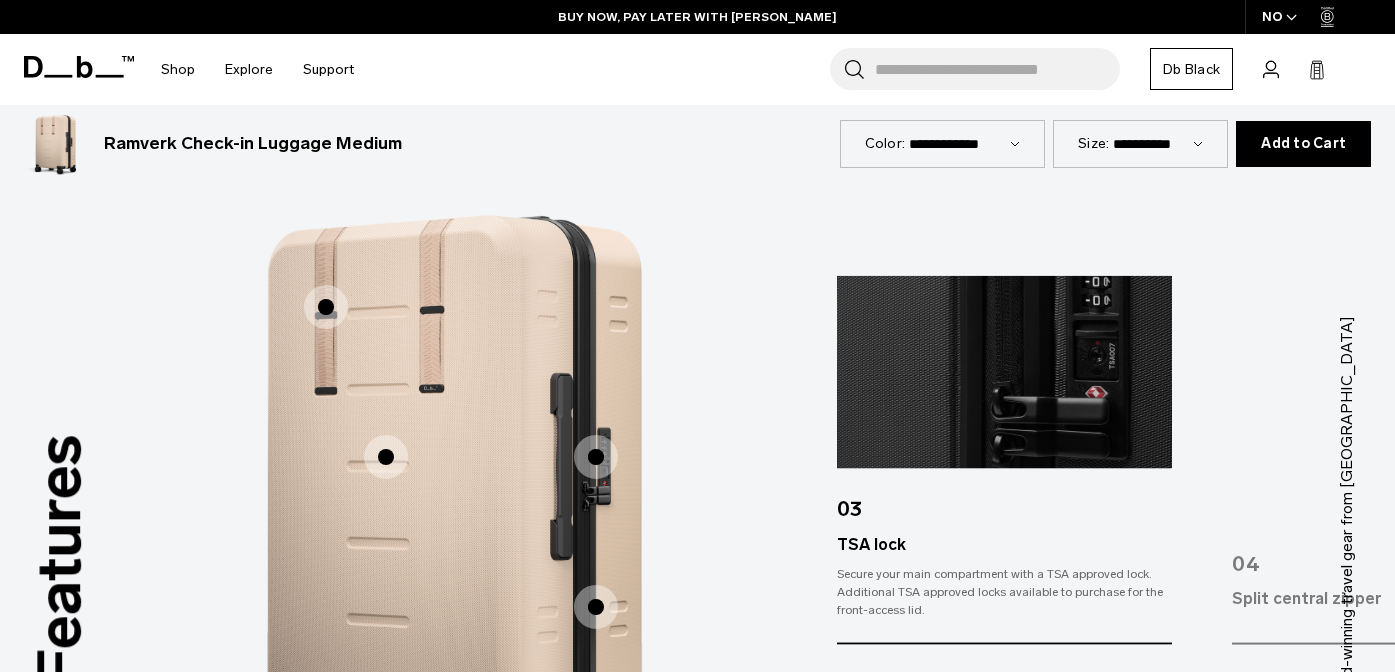 click on "Split central zipper" at bounding box center [1399, 599] 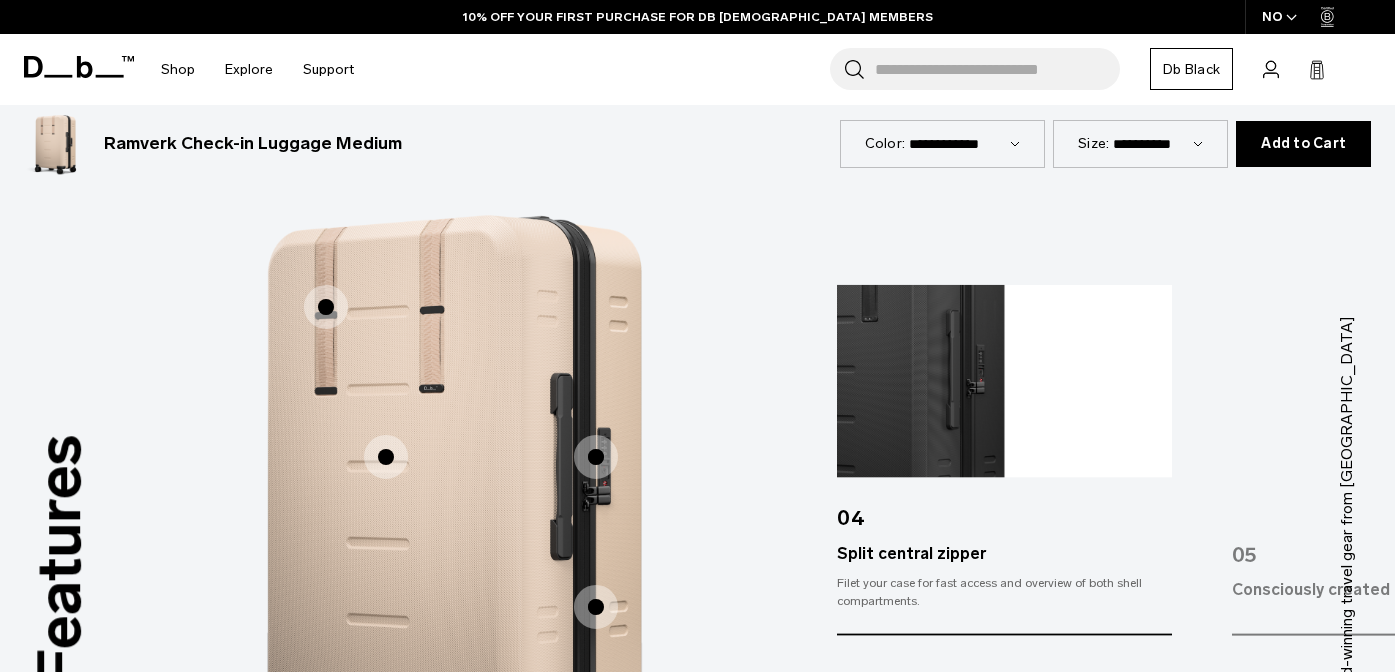 click on "05" at bounding box center [1399, 546] 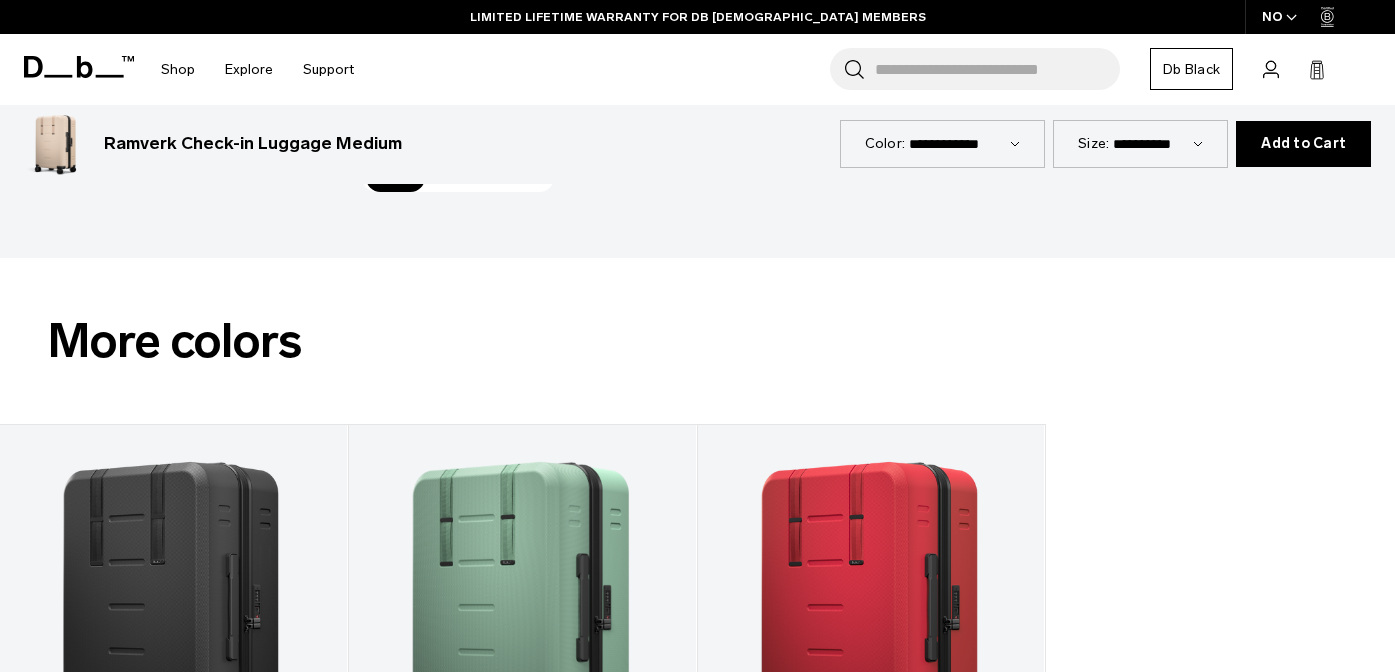 scroll, scrollTop: 2168, scrollLeft: 0, axis: vertical 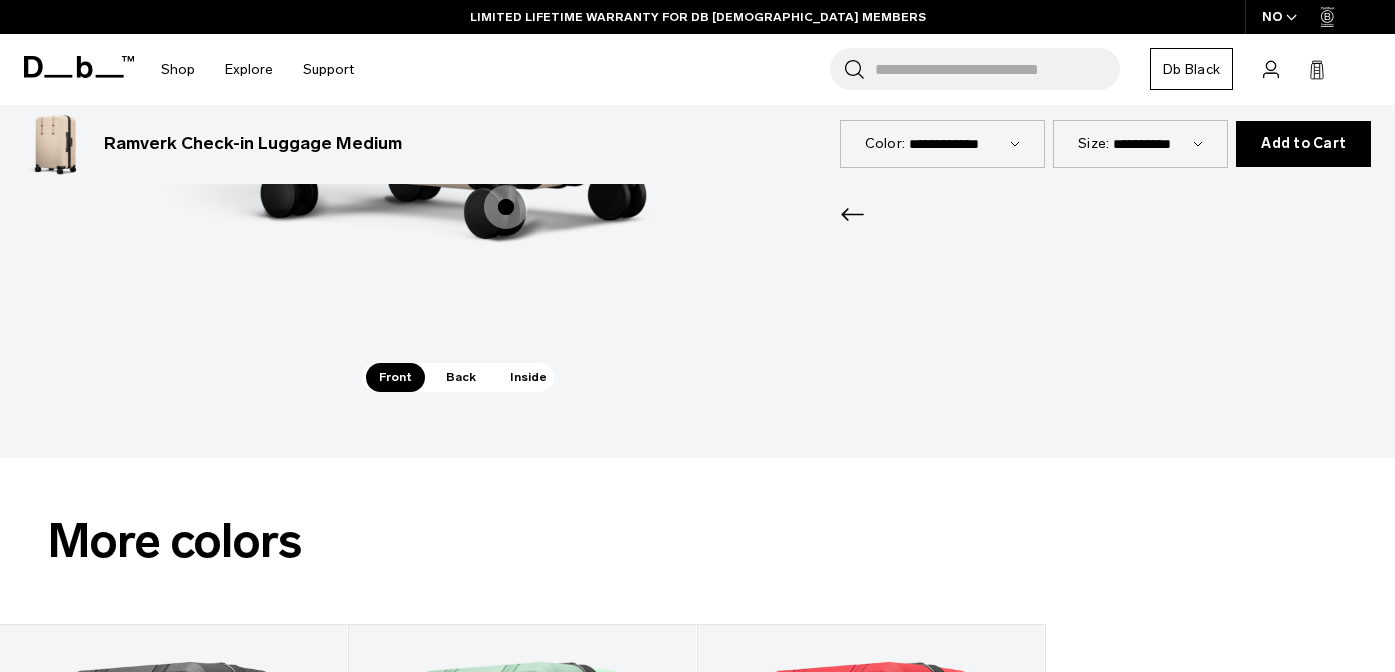 click 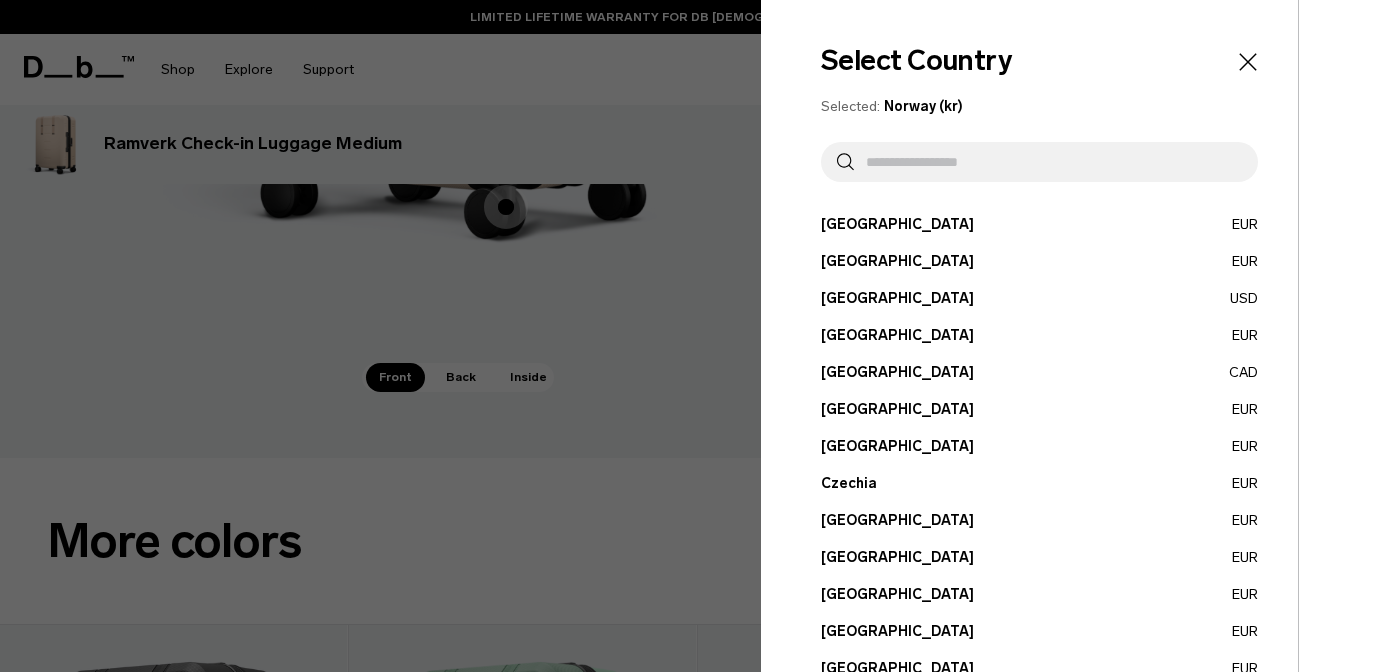 click at bounding box center [1048, 162] 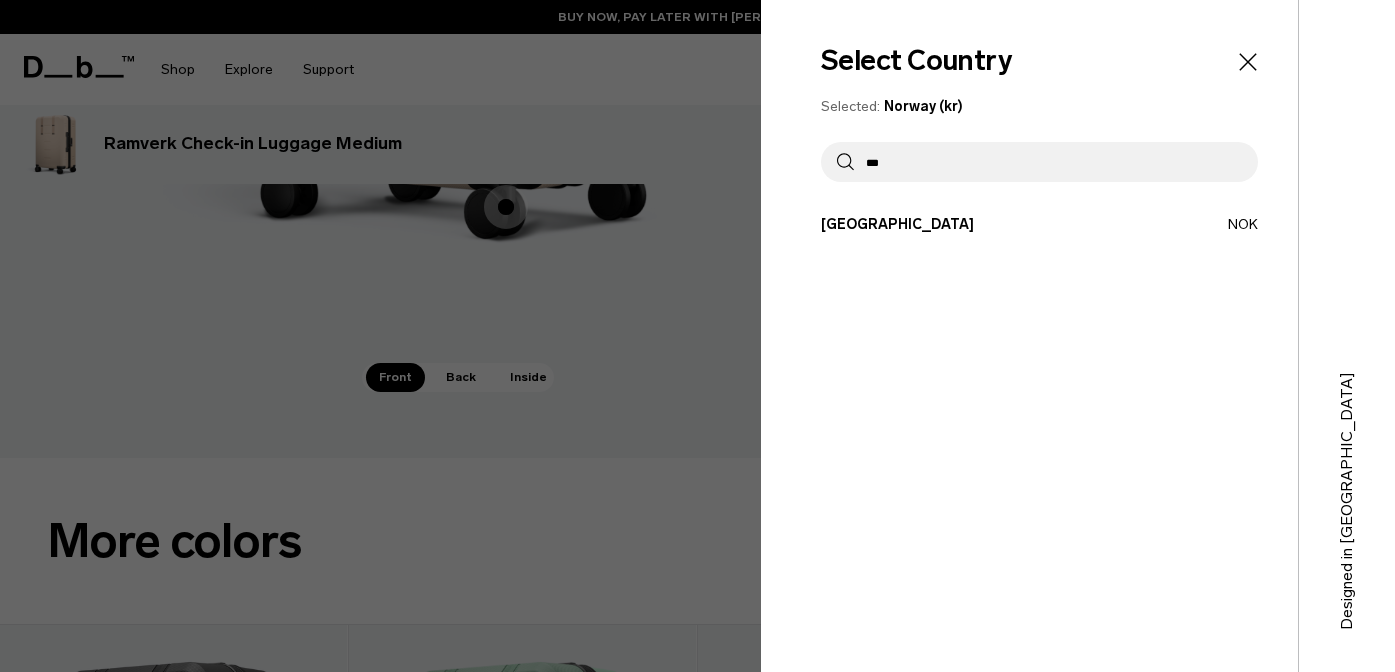 type on "***" 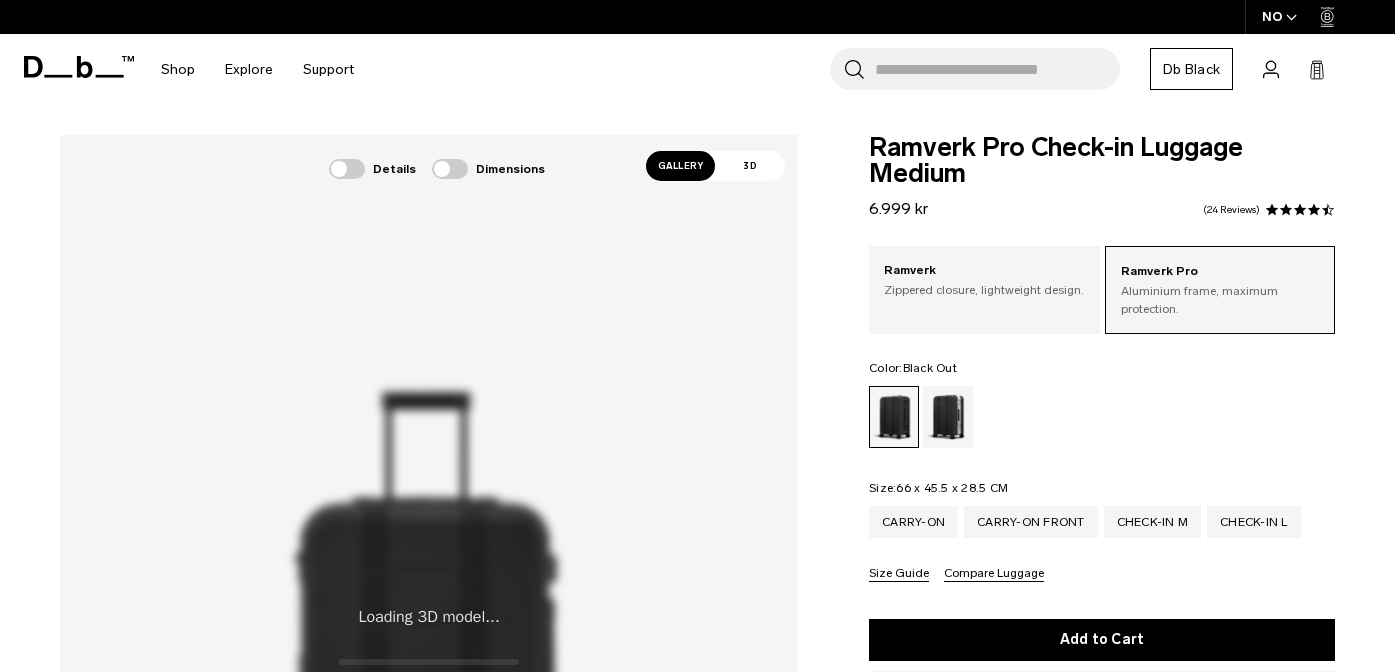 scroll, scrollTop: 0, scrollLeft: 0, axis: both 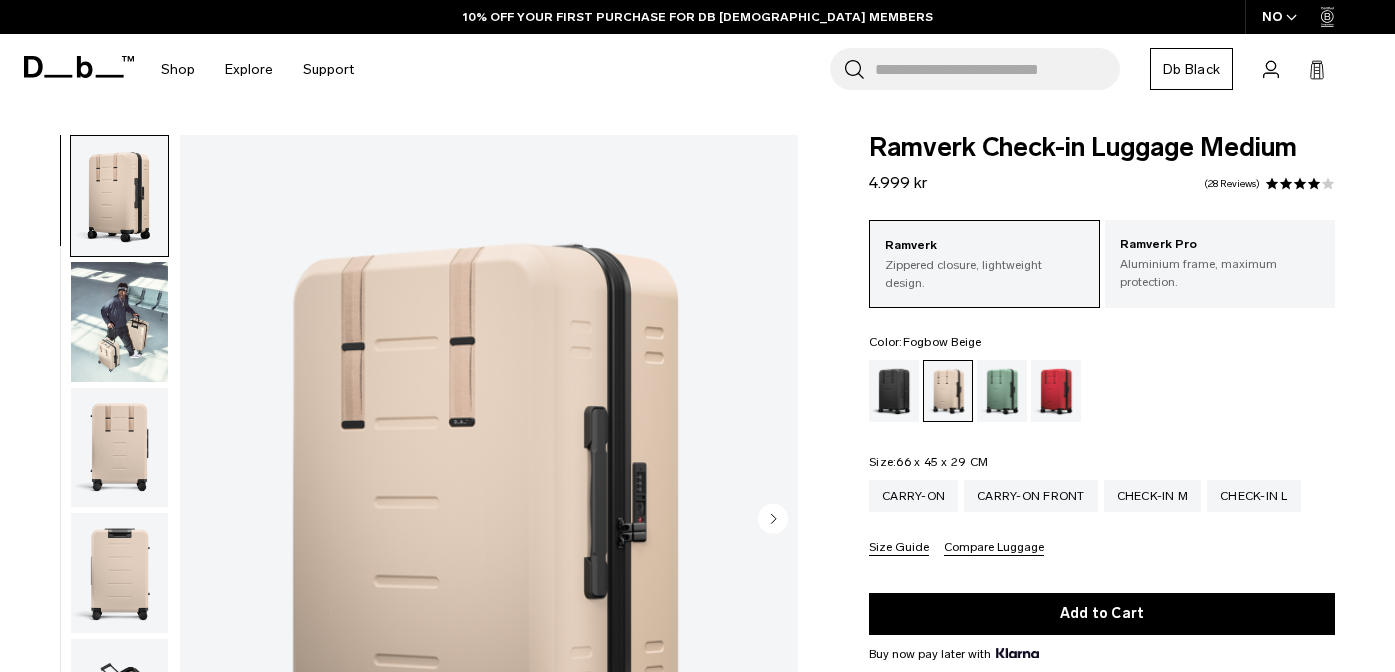 click 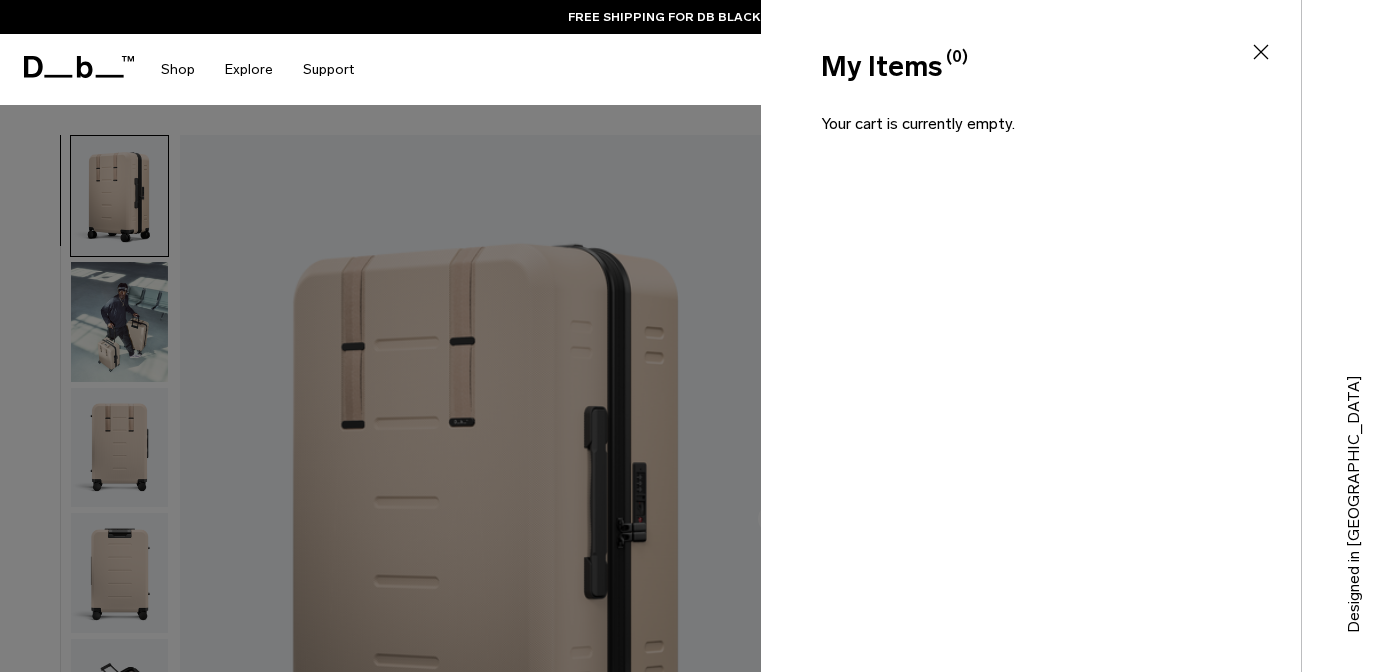 click 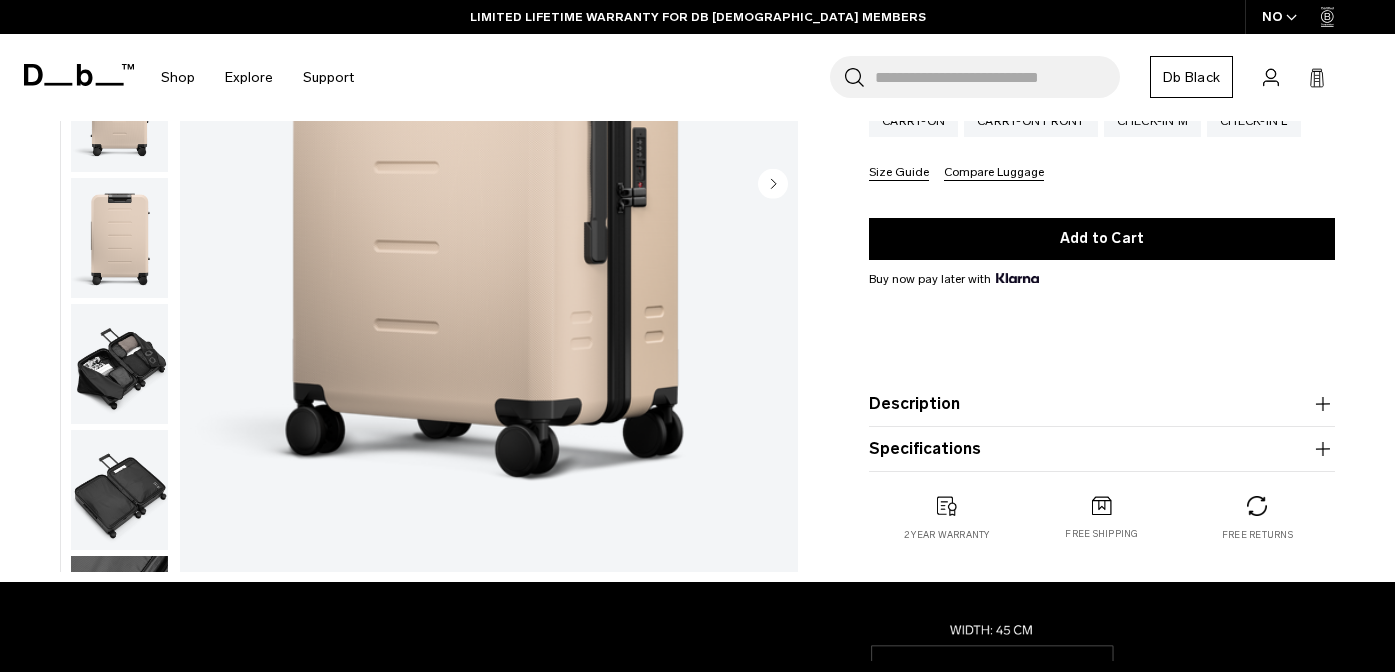 scroll, scrollTop: 378, scrollLeft: 0, axis: vertical 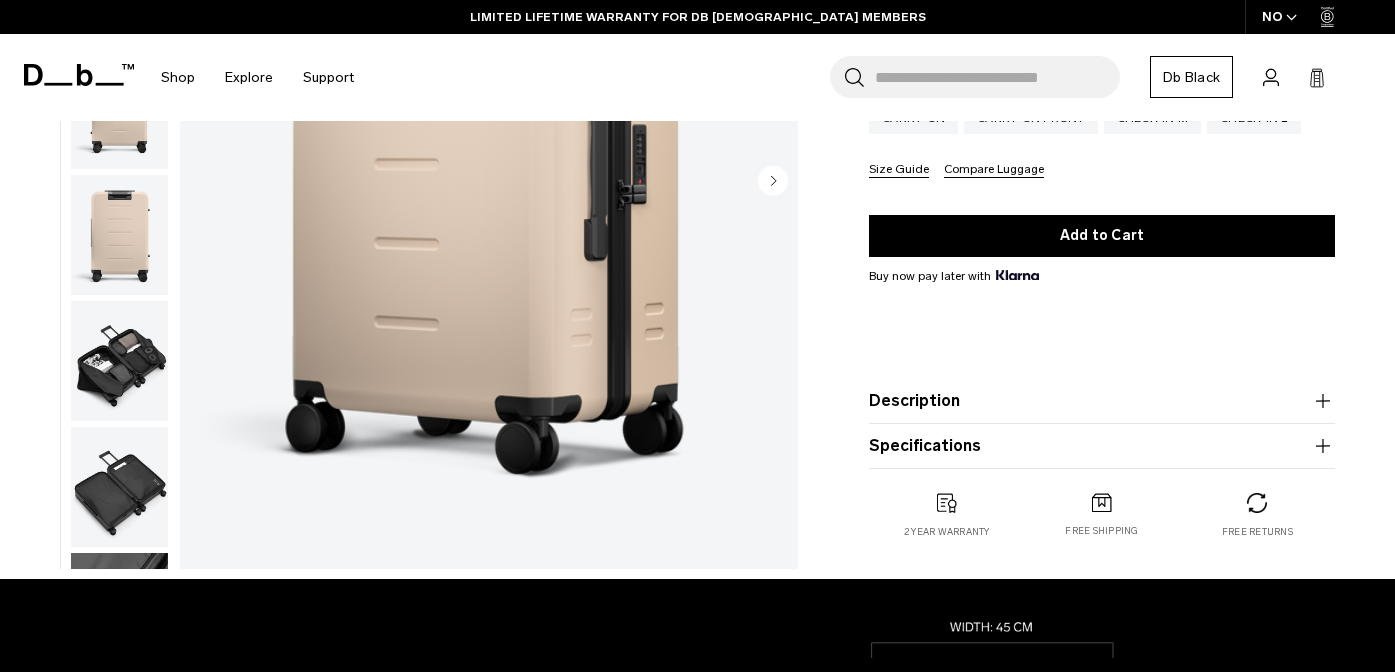 click 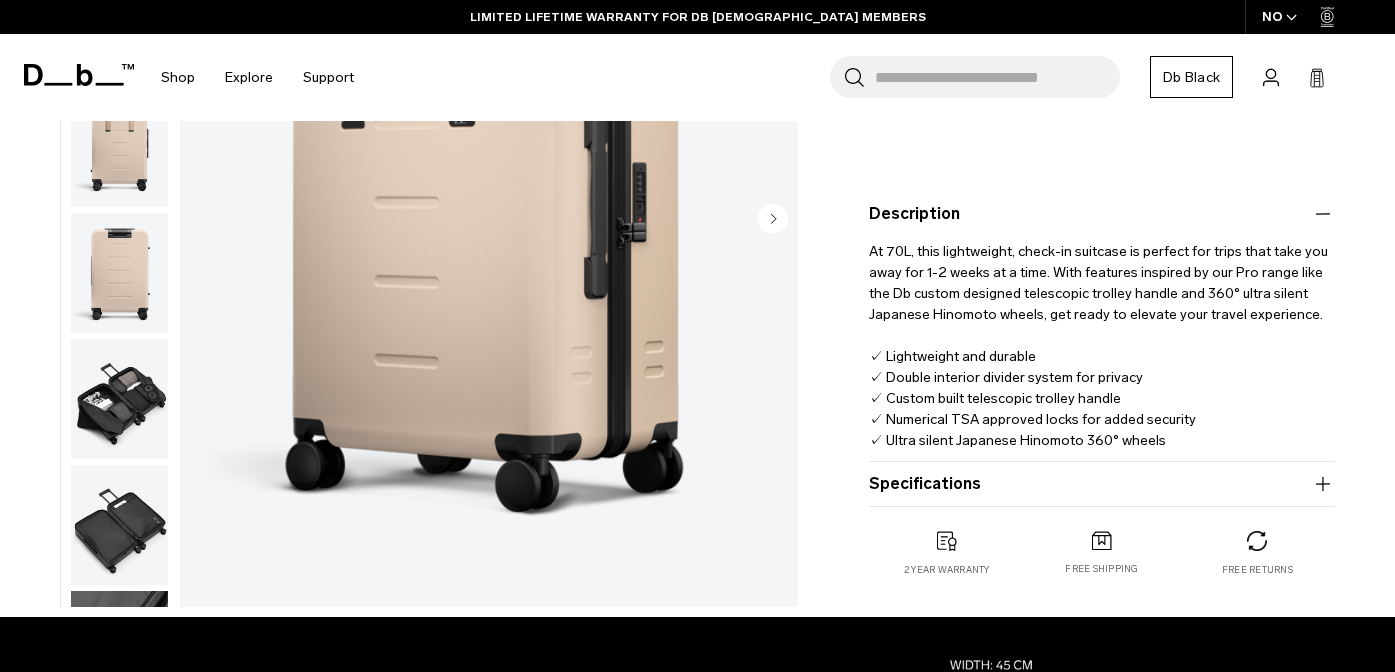 scroll, scrollTop: 563, scrollLeft: 0, axis: vertical 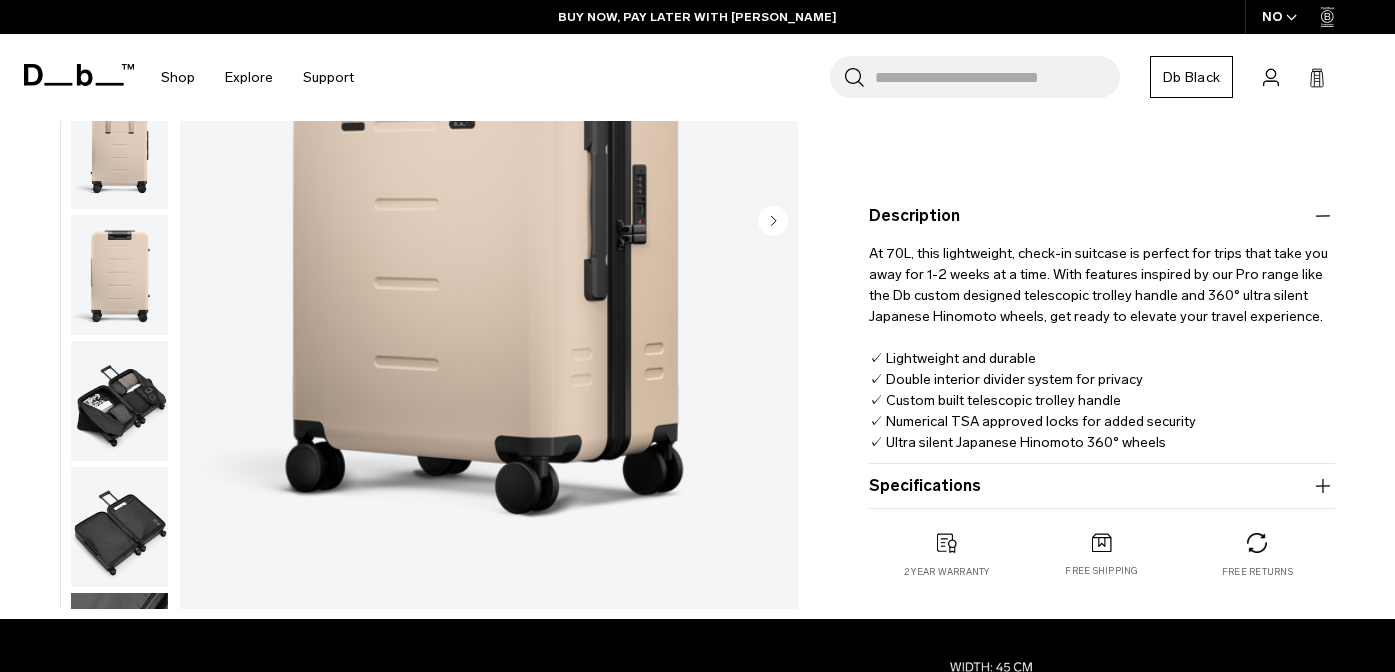 click 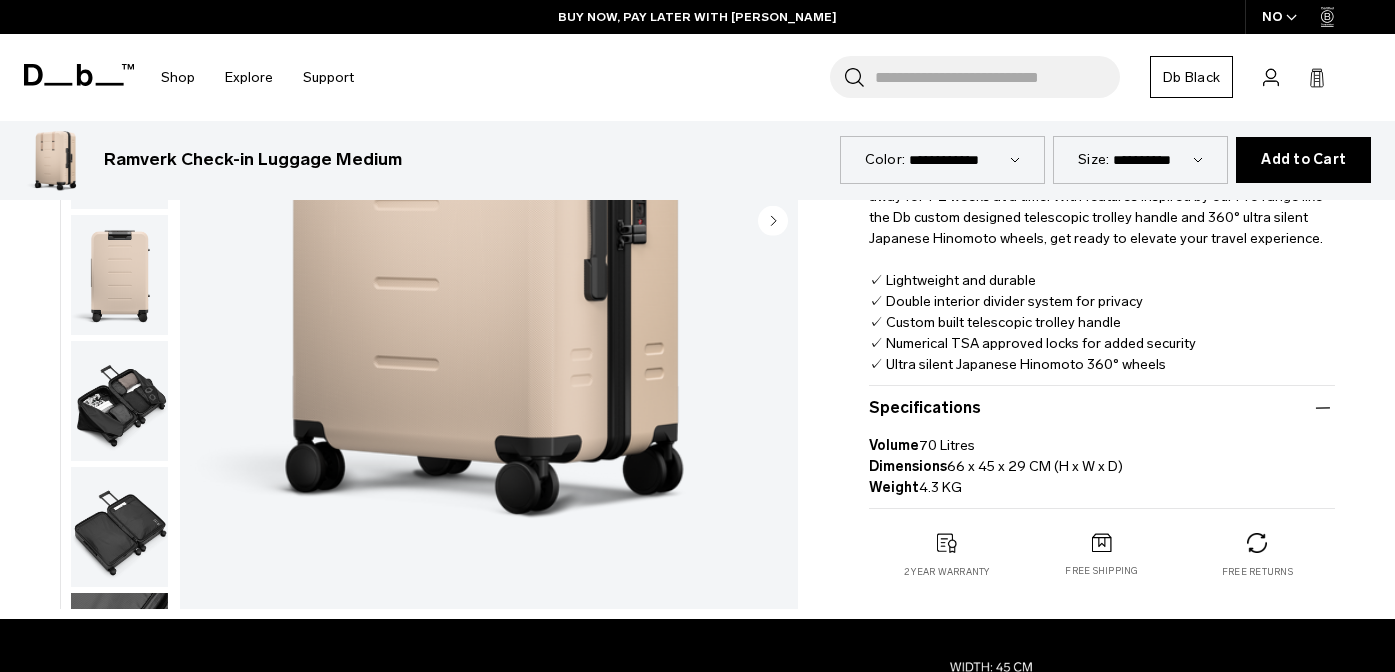 scroll, scrollTop: 730, scrollLeft: 0, axis: vertical 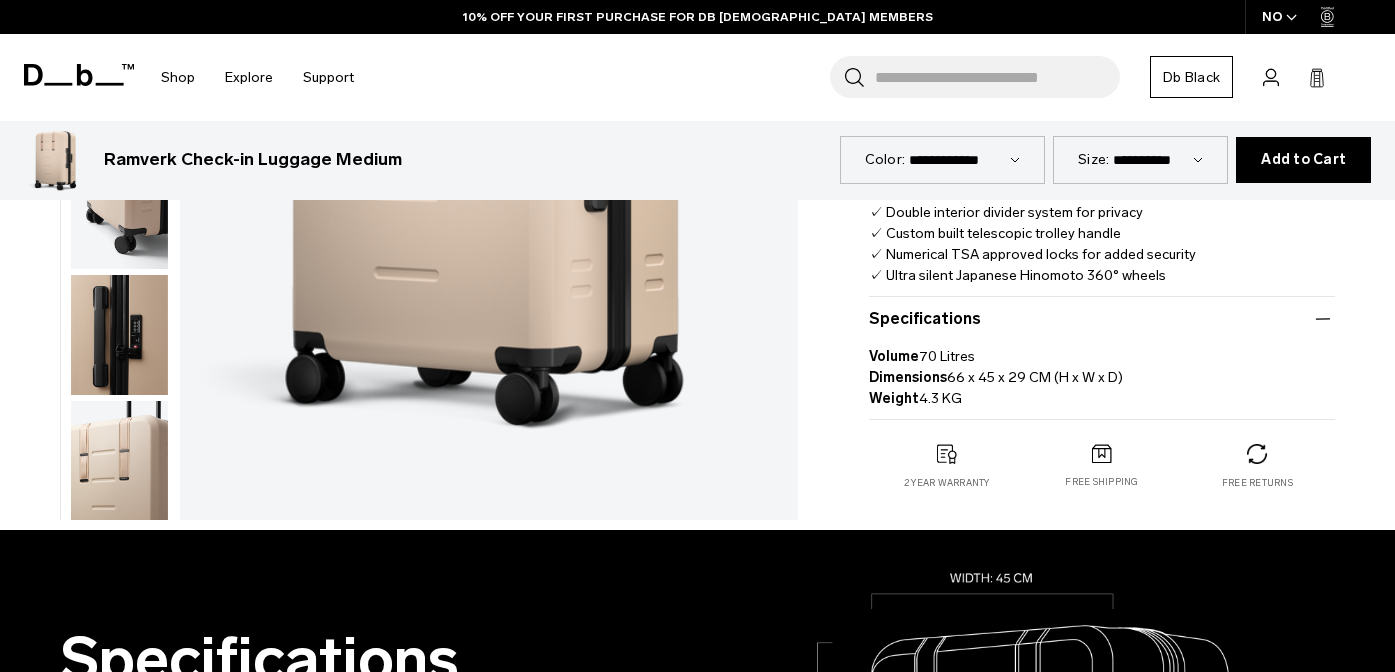 click at bounding box center [119, 335] 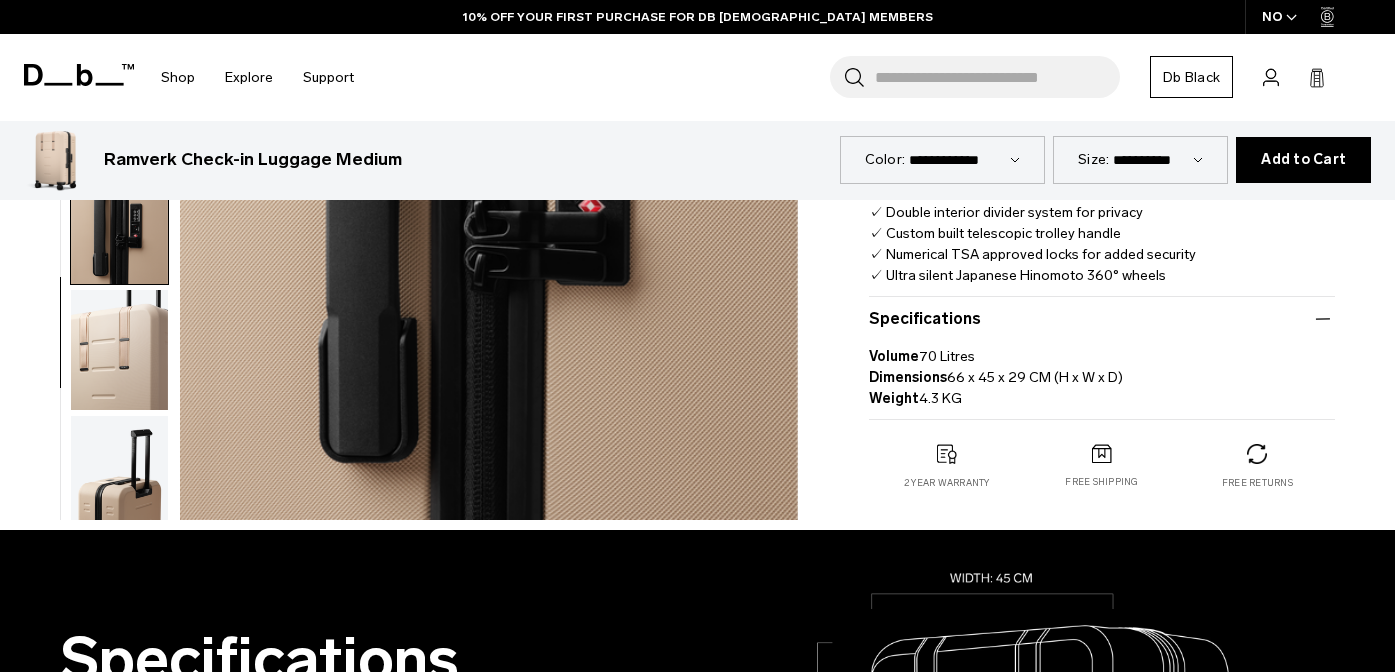 scroll, scrollTop: 607, scrollLeft: 0, axis: vertical 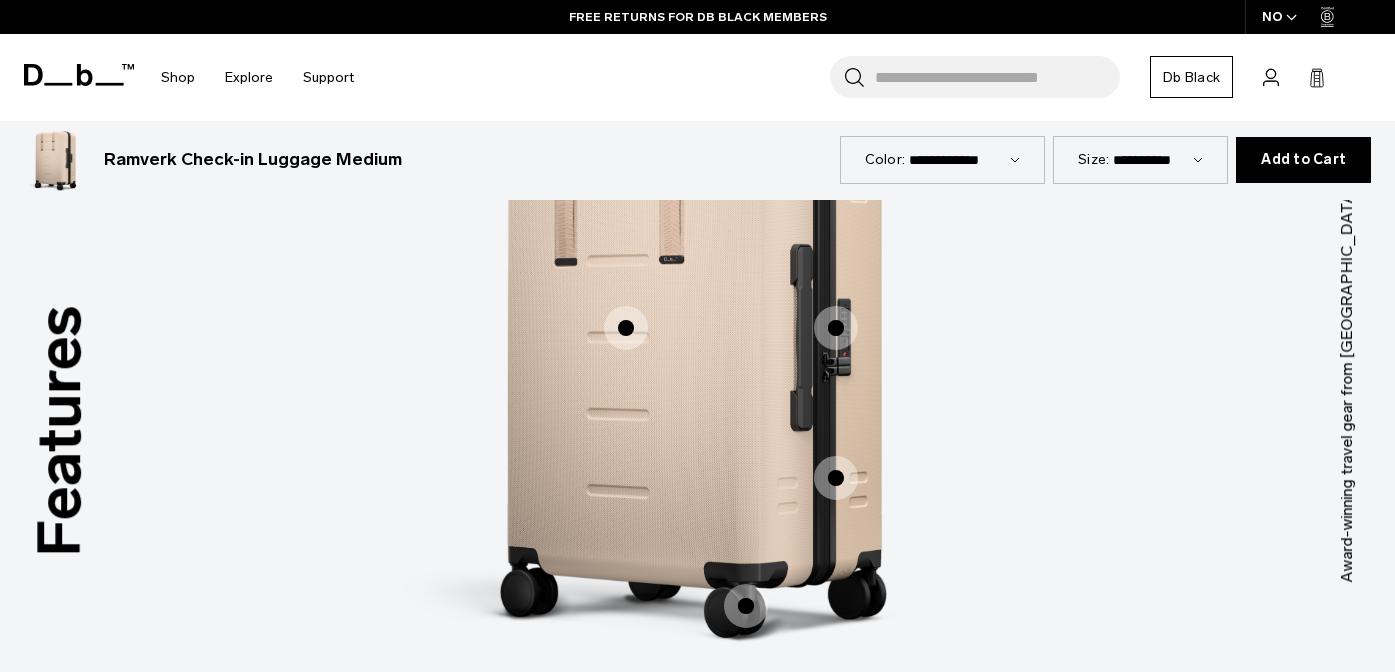 click at bounding box center (836, 328) 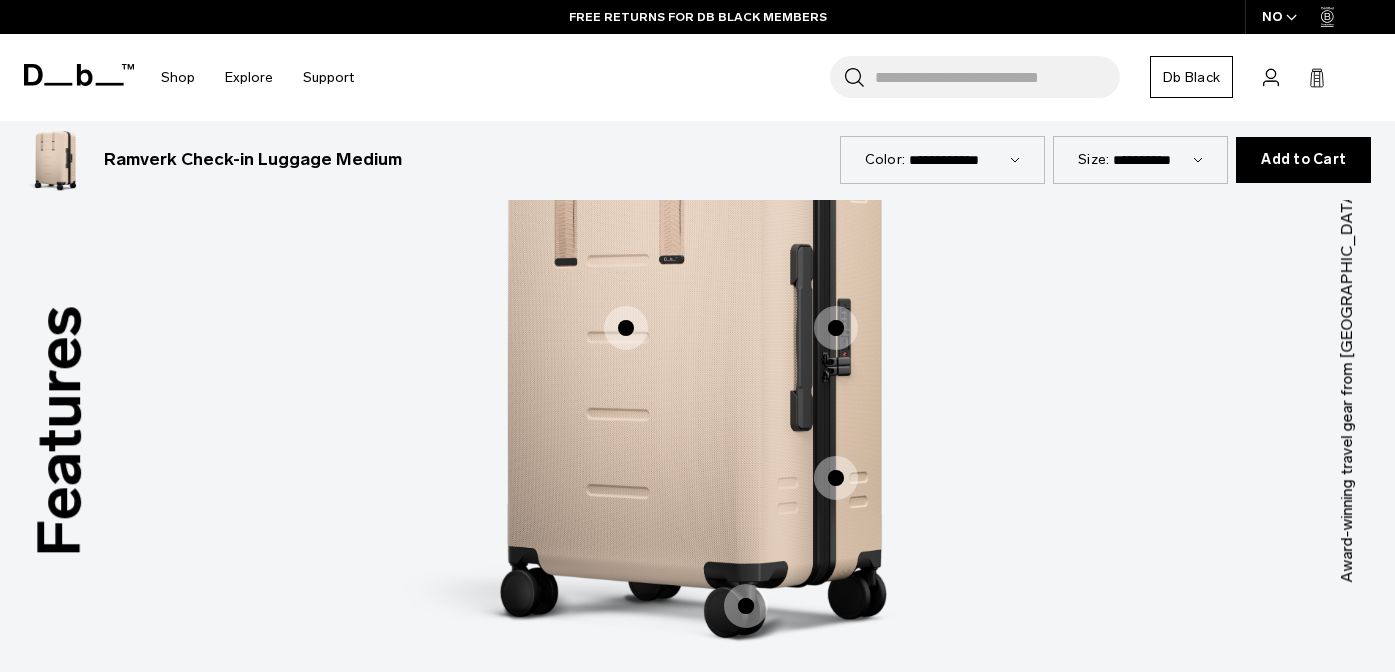 click at bounding box center [836, 328] 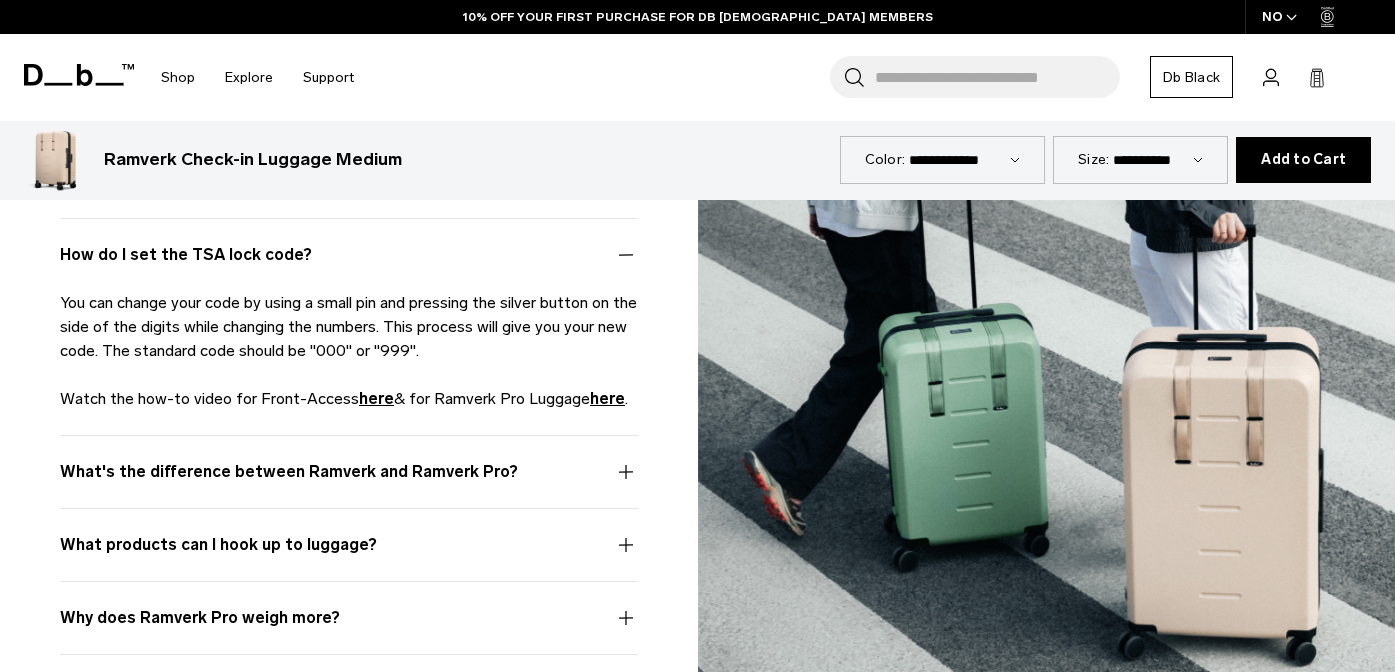 scroll, scrollTop: 4989, scrollLeft: 0, axis: vertical 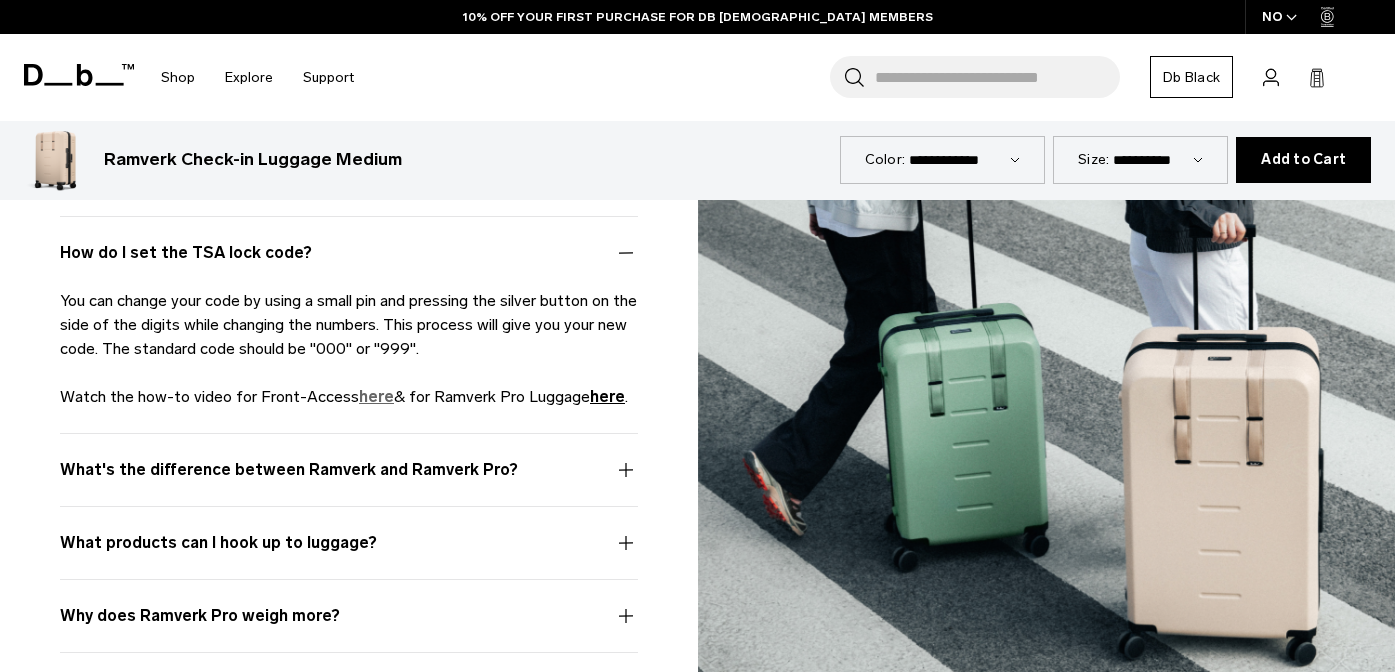 click on "here" at bounding box center [376, 396] 